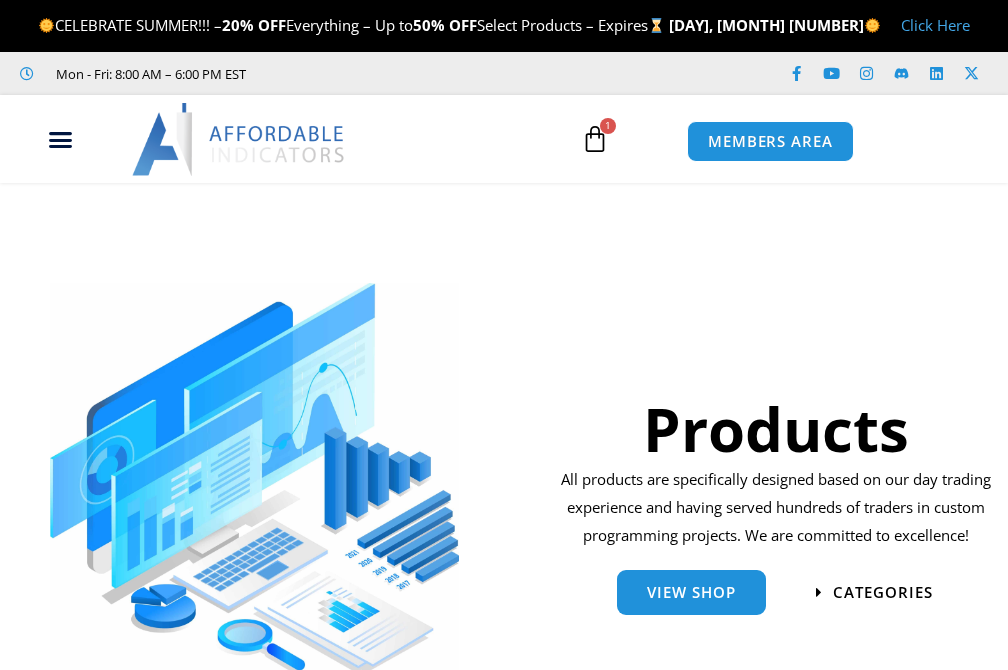 scroll, scrollTop: 0, scrollLeft: 0, axis: both 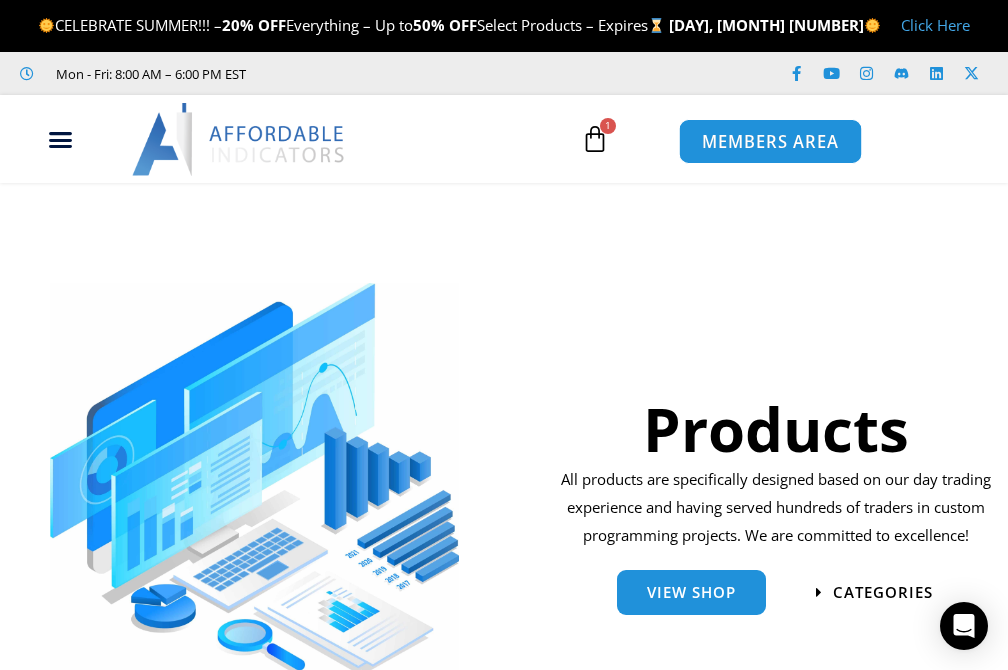 click on "MEMBERS AREA" at bounding box center [770, 142] 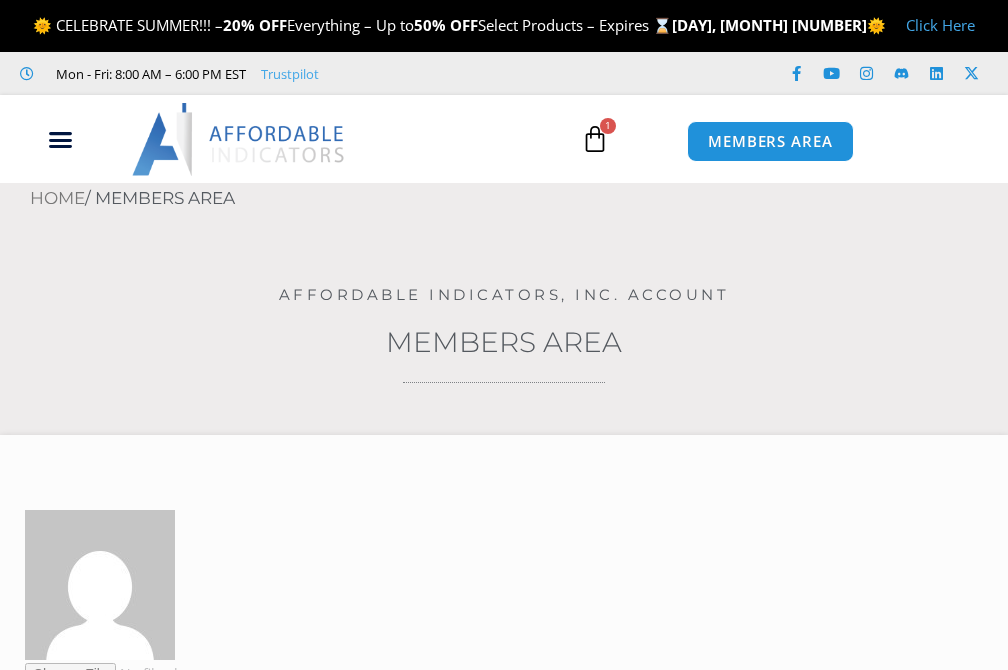 scroll, scrollTop: 0, scrollLeft: 0, axis: both 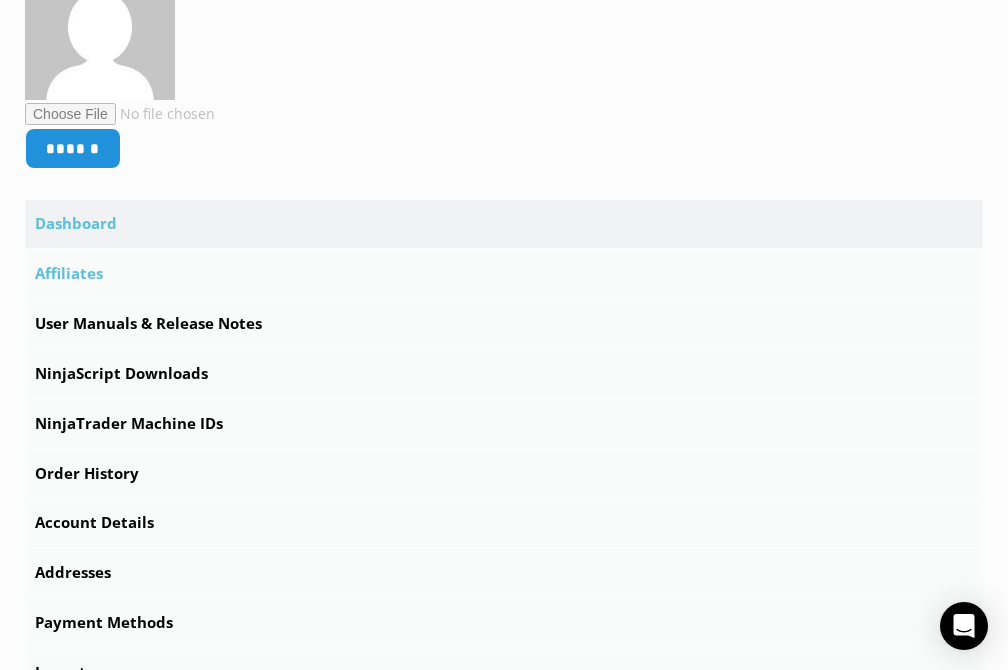click on "Affiliates" at bounding box center (504, 274) 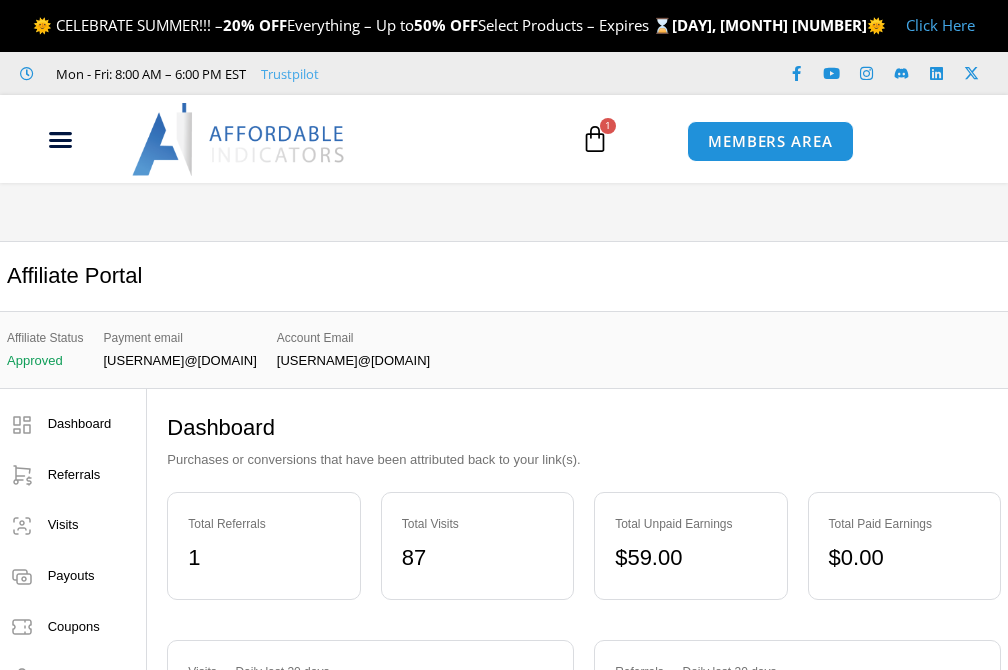 scroll, scrollTop: 0, scrollLeft: 0, axis: both 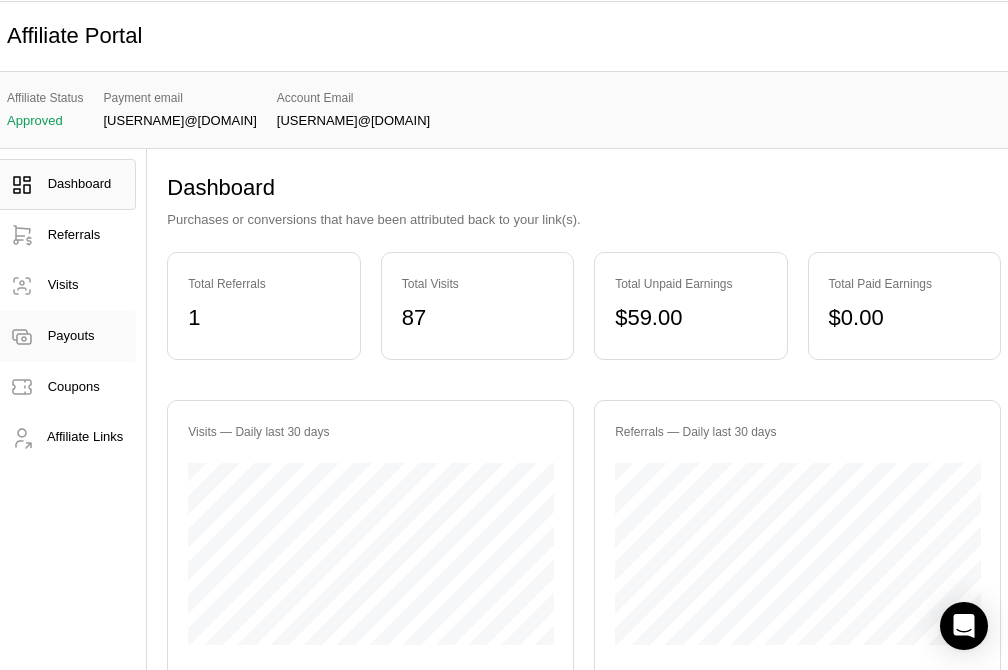 click on "Payouts" at bounding box center (71, 335) 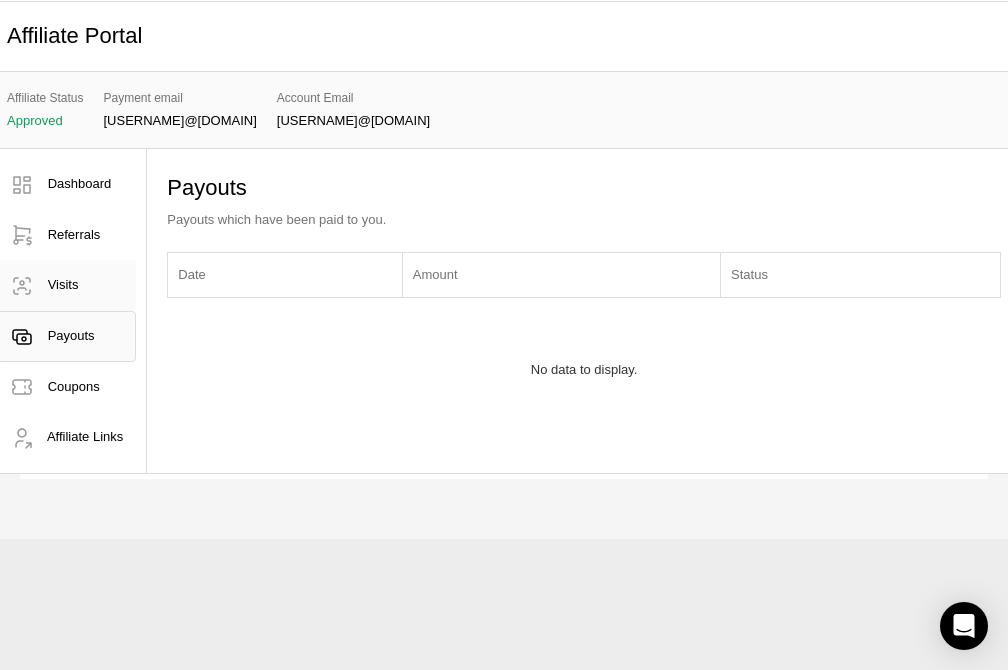 click on "Visits" at bounding box center (66, 285) 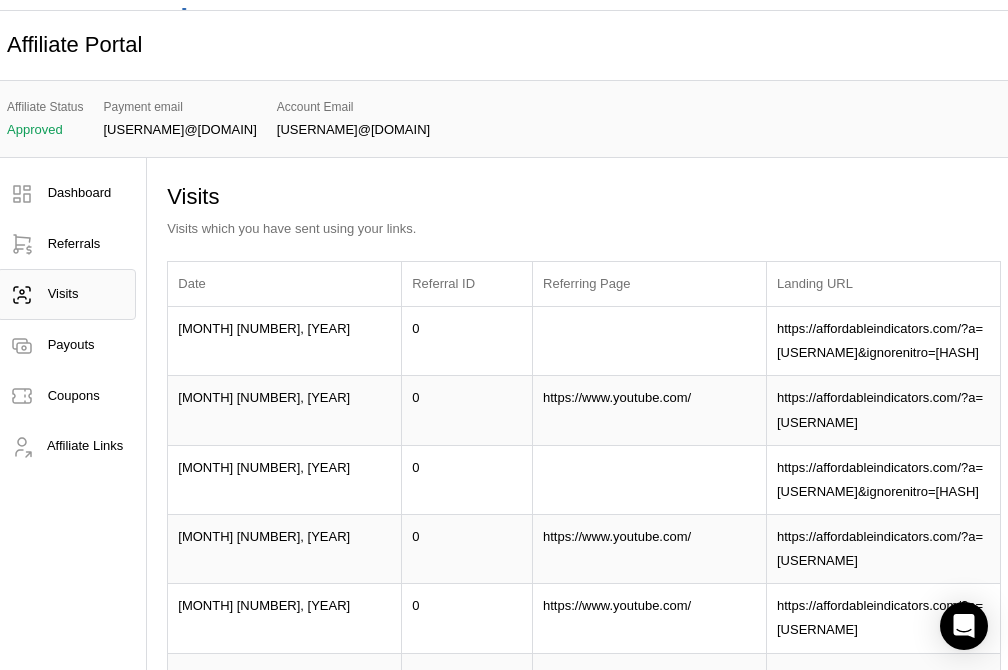 scroll, scrollTop: 240, scrollLeft: 0, axis: vertical 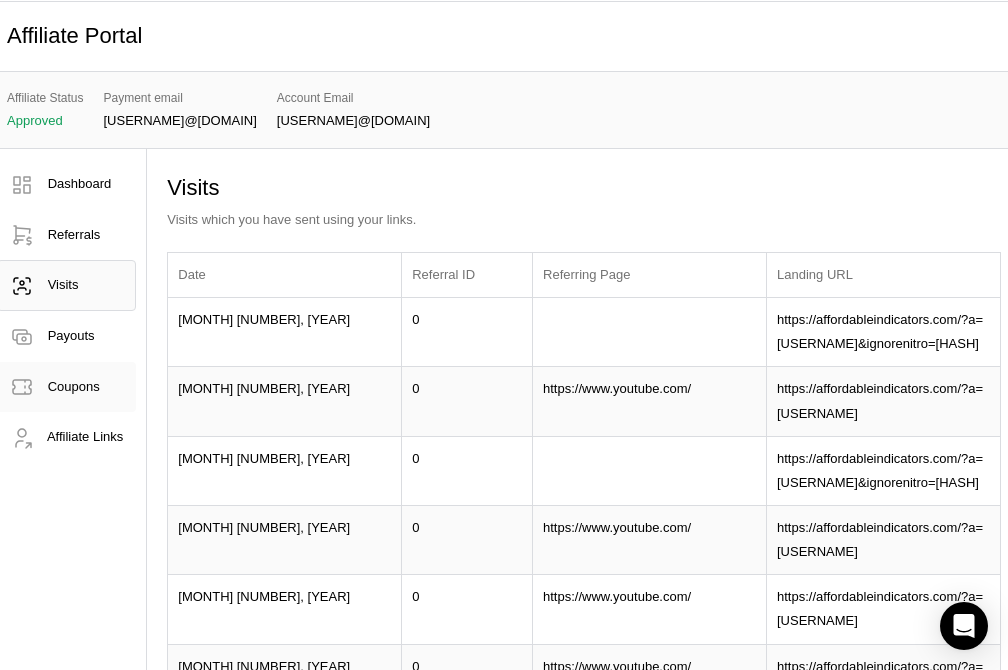 click on "Coupons" at bounding box center [74, 386] 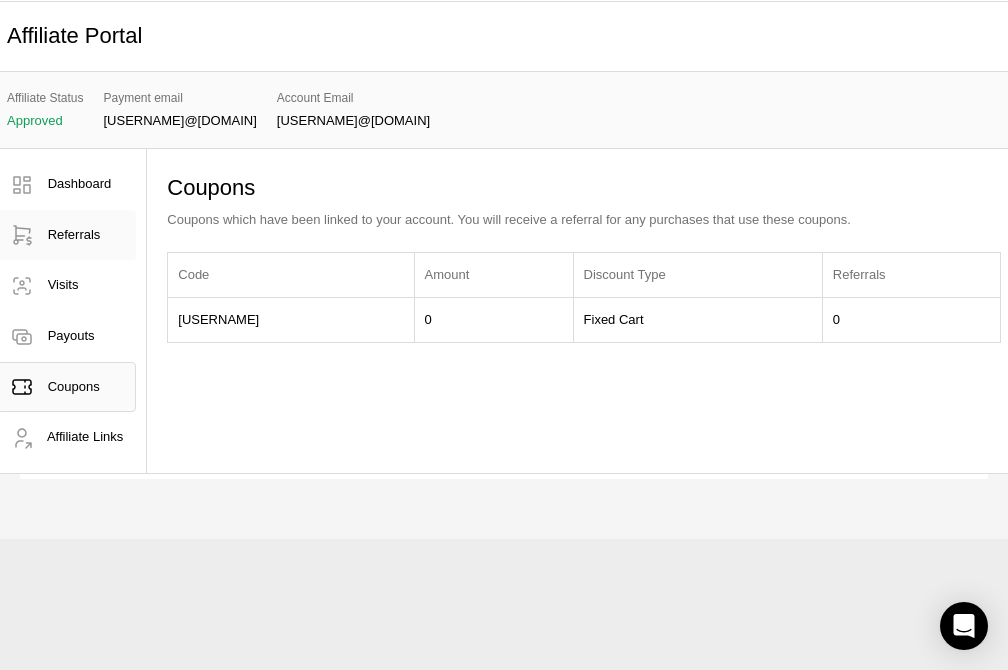 click on "Referrals" at bounding box center [74, 234] 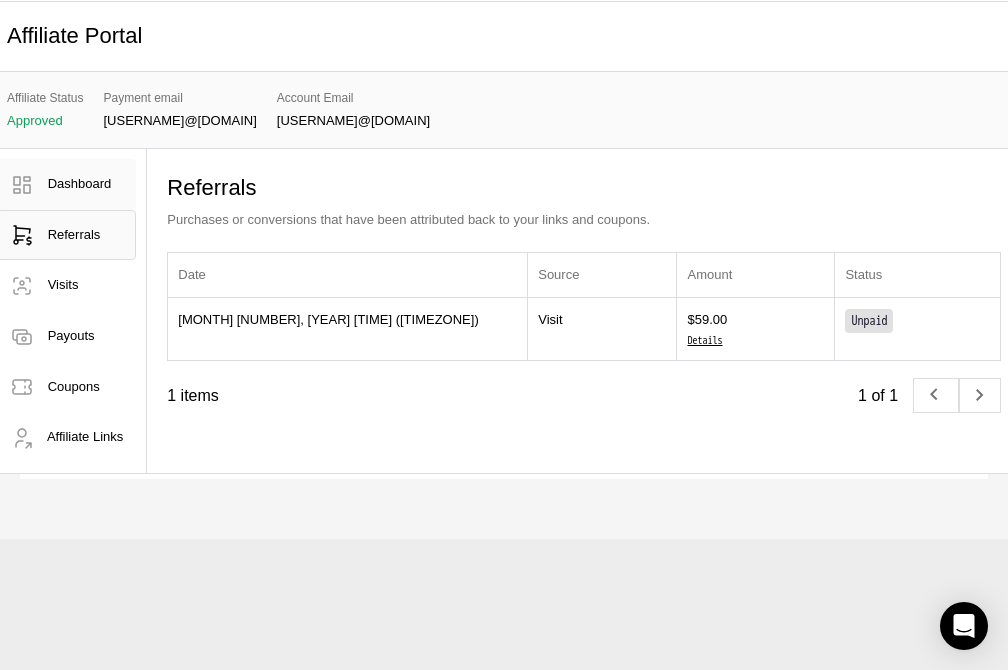 click on "Dashboard" at bounding box center [80, 183] 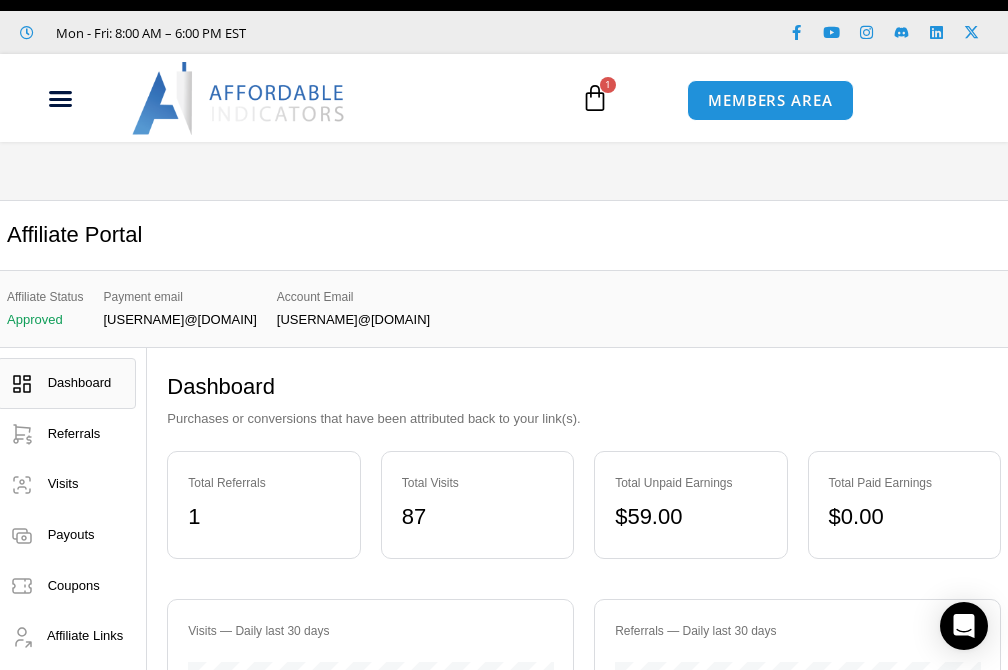 scroll, scrollTop: 80, scrollLeft: 0, axis: vertical 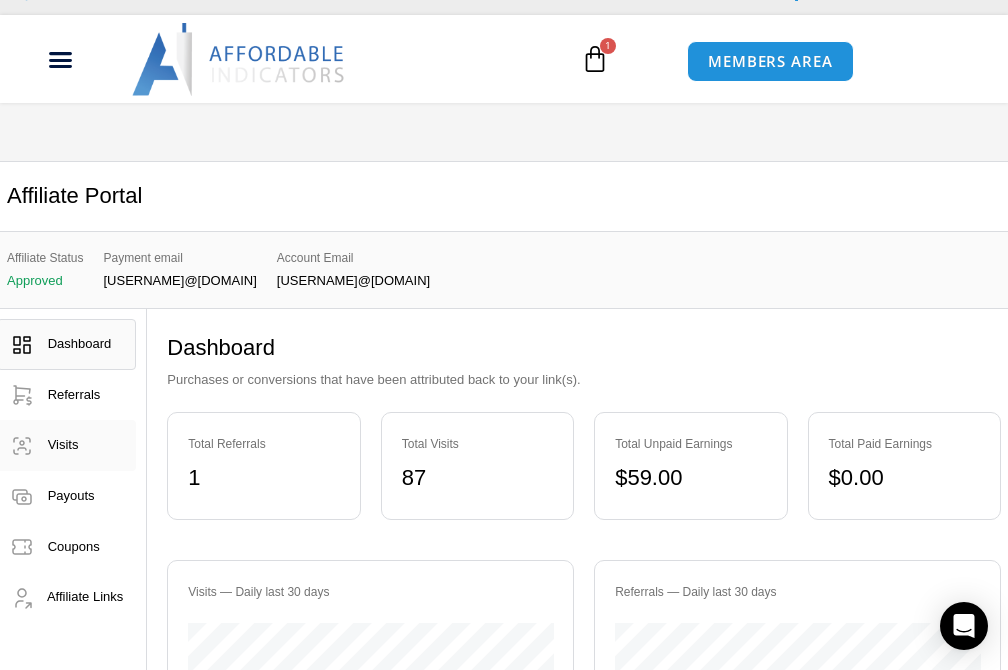 click on "Visits" at bounding box center (63, 444) 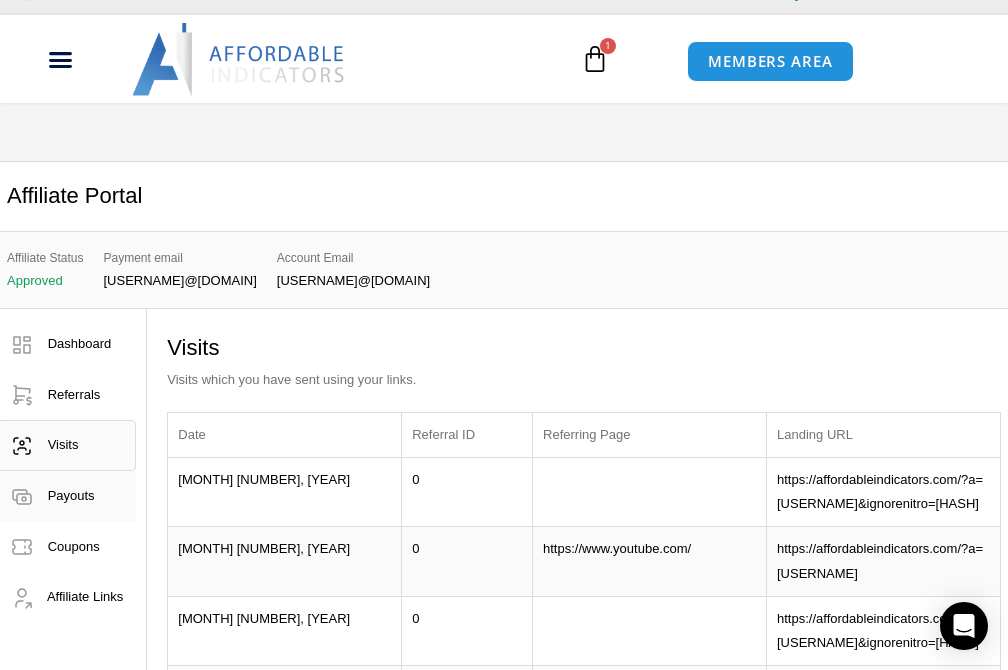 click on "Payouts" at bounding box center (71, 495) 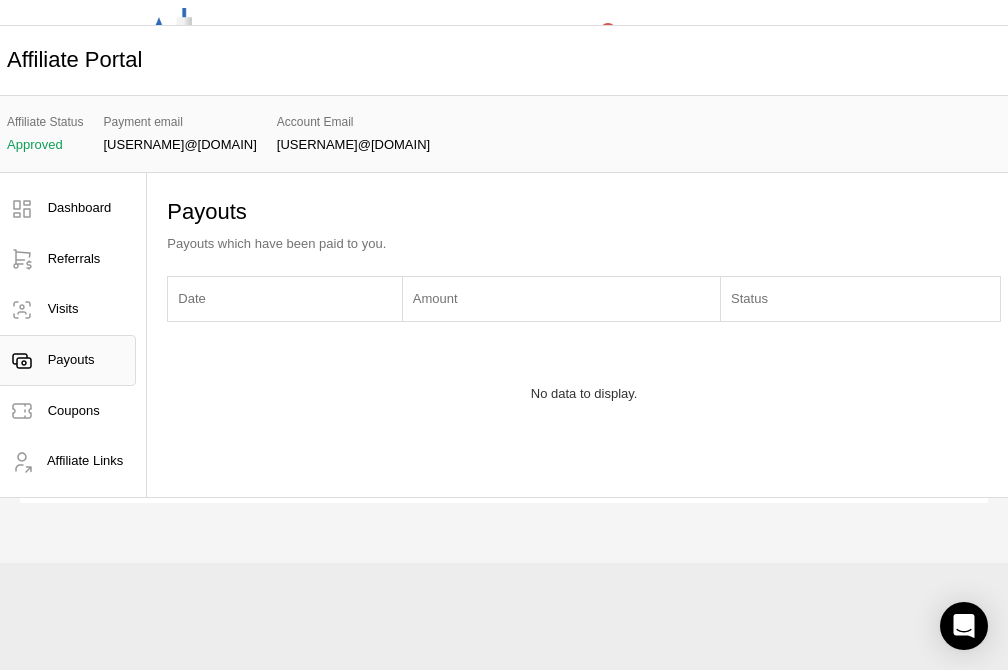 scroll, scrollTop: 240, scrollLeft: 0, axis: vertical 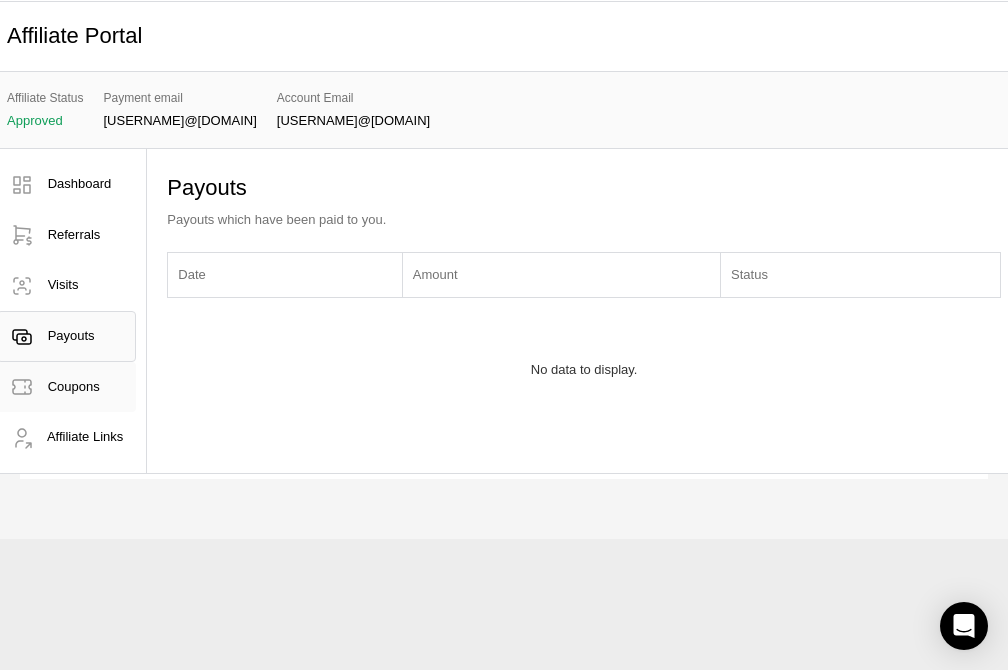click on "Coupons" at bounding box center (66, 387) 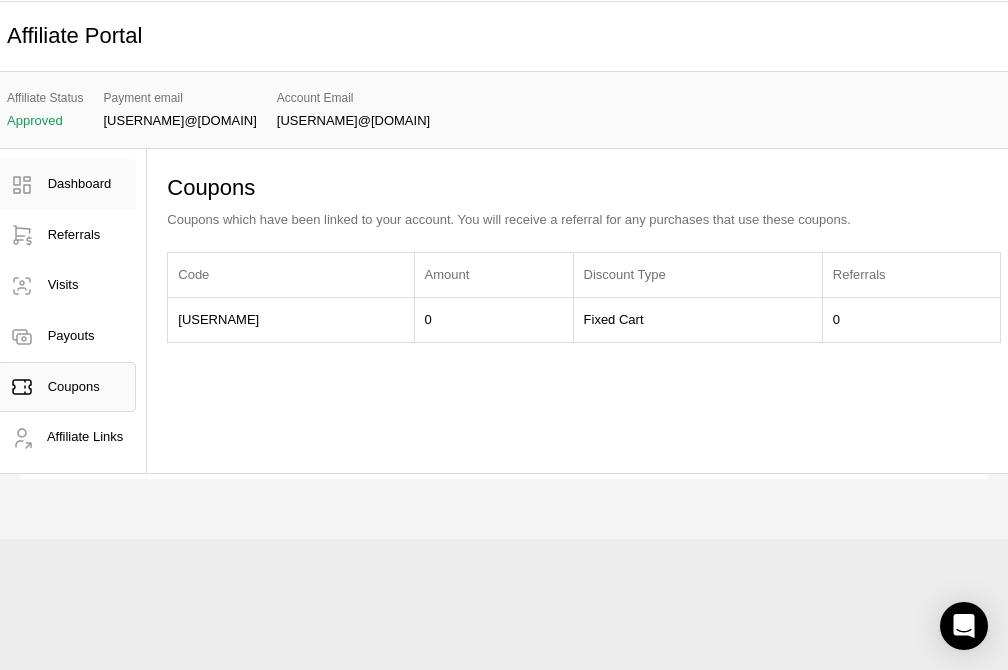 click on "Dashboard" at bounding box center (80, 183) 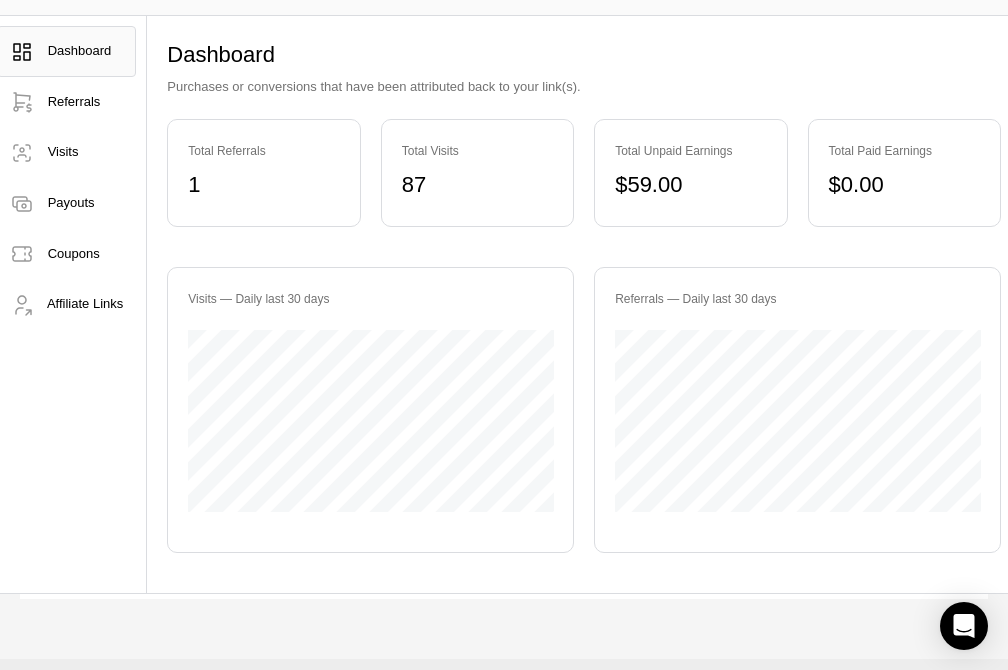 scroll, scrollTop: 320, scrollLeft: 0, axis: vertical 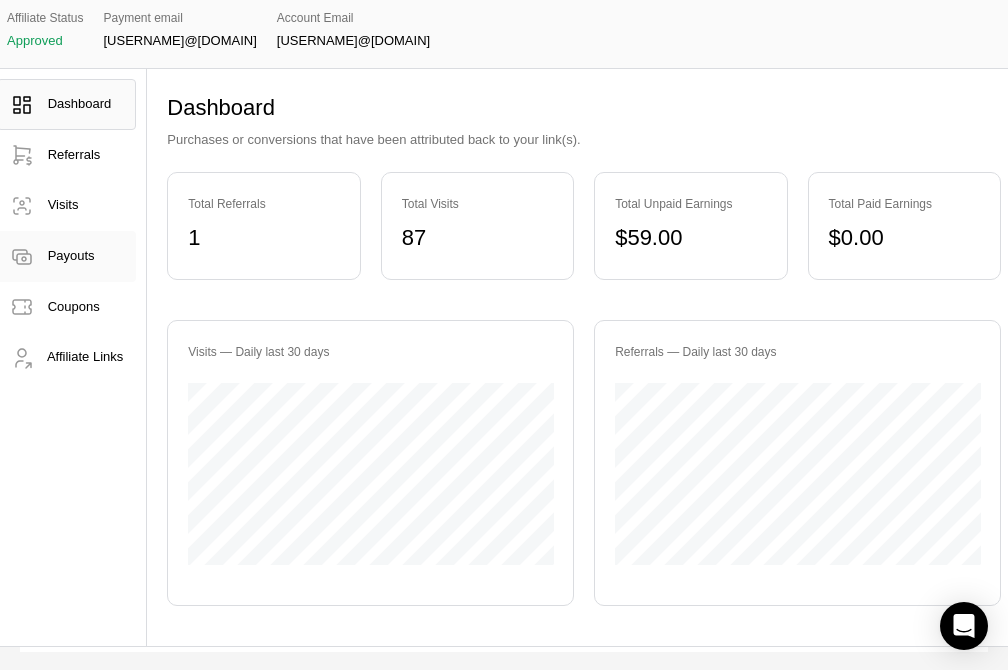 click on "Payouts" at bounding box center (71, 255) 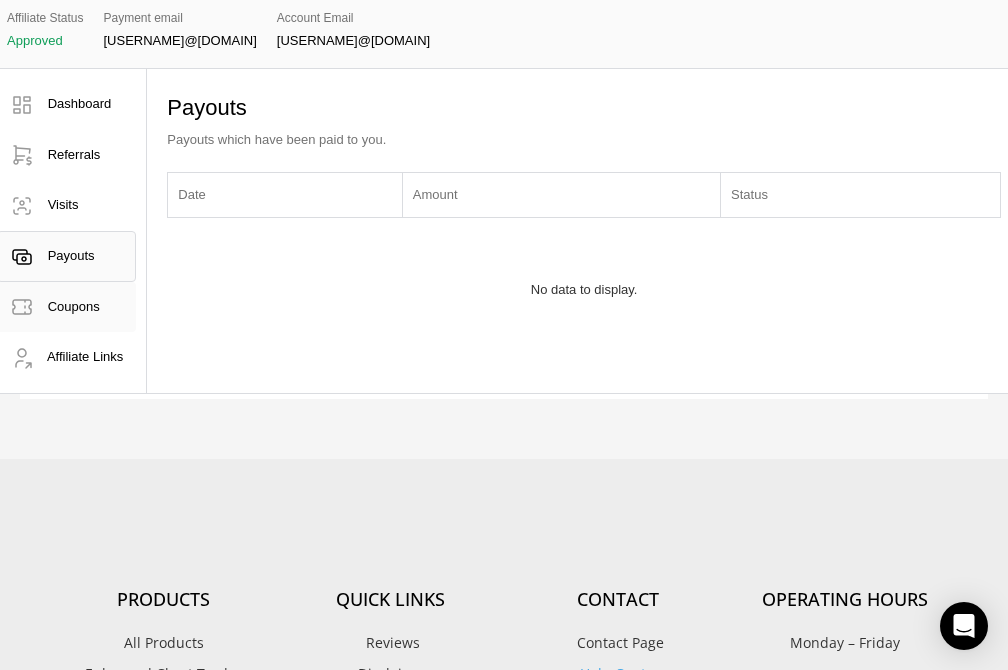 click on "Coupons" at bounding box center [74, 306] 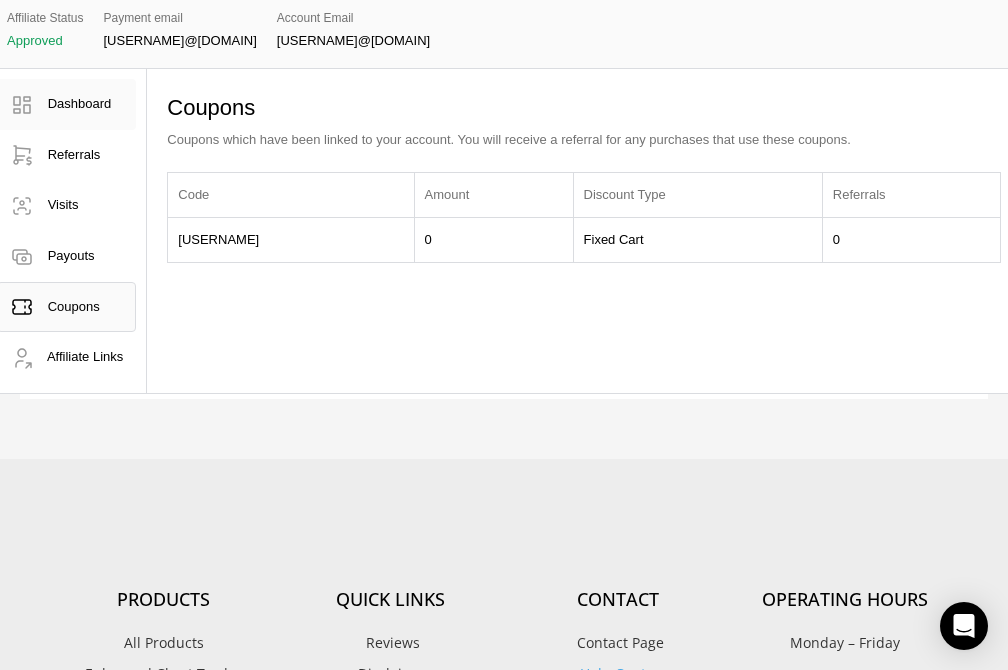 click on "Dashboard" at bounding box center [80, 103] 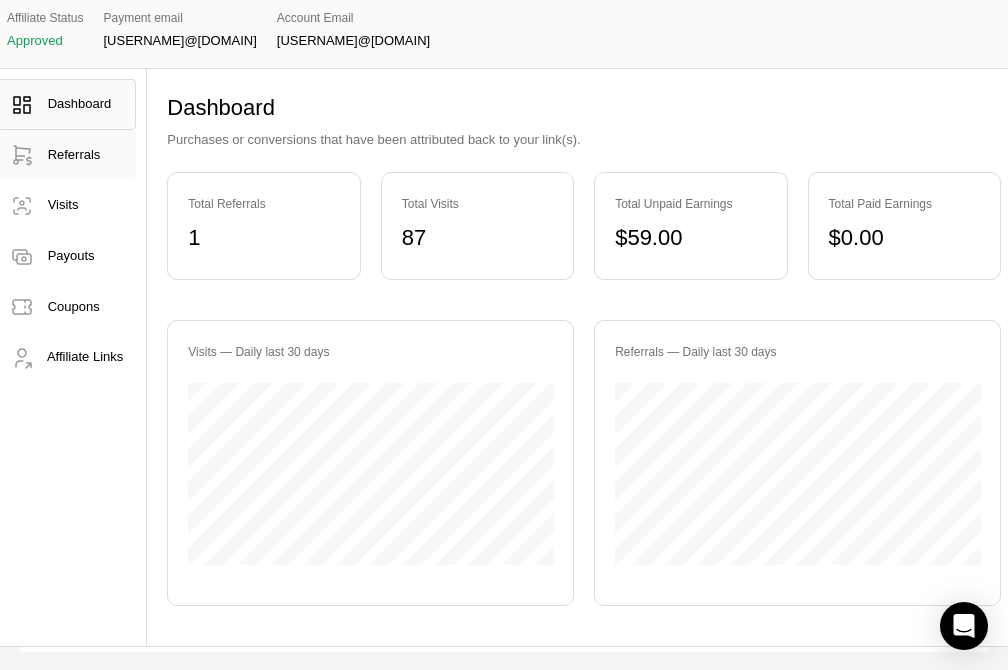 click on "Referrals" at bounding box center (74, 154) 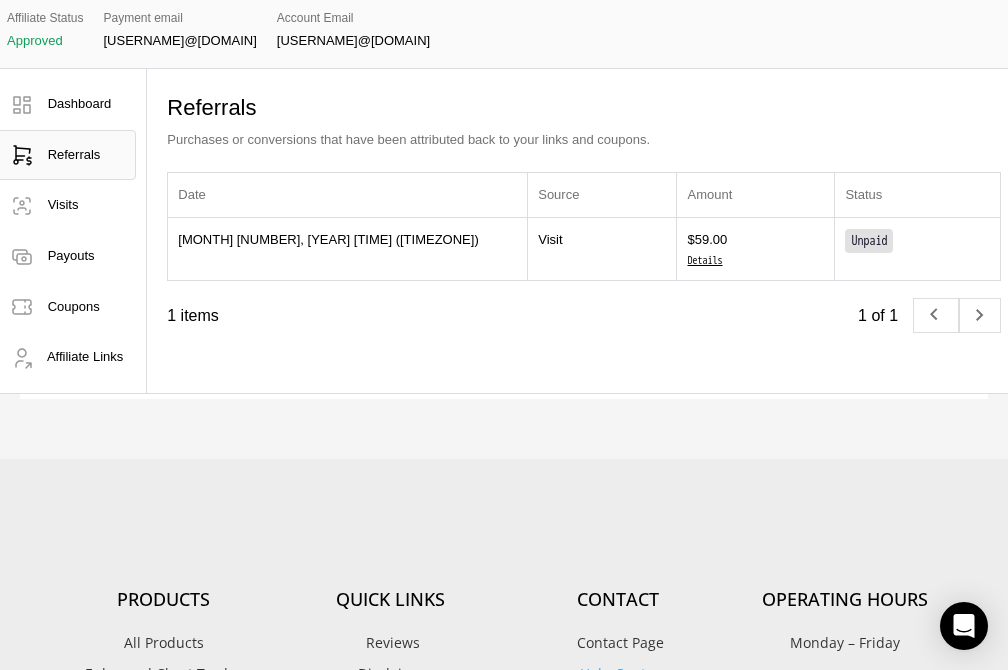 click on "Details" at bounding box center (755, 261) 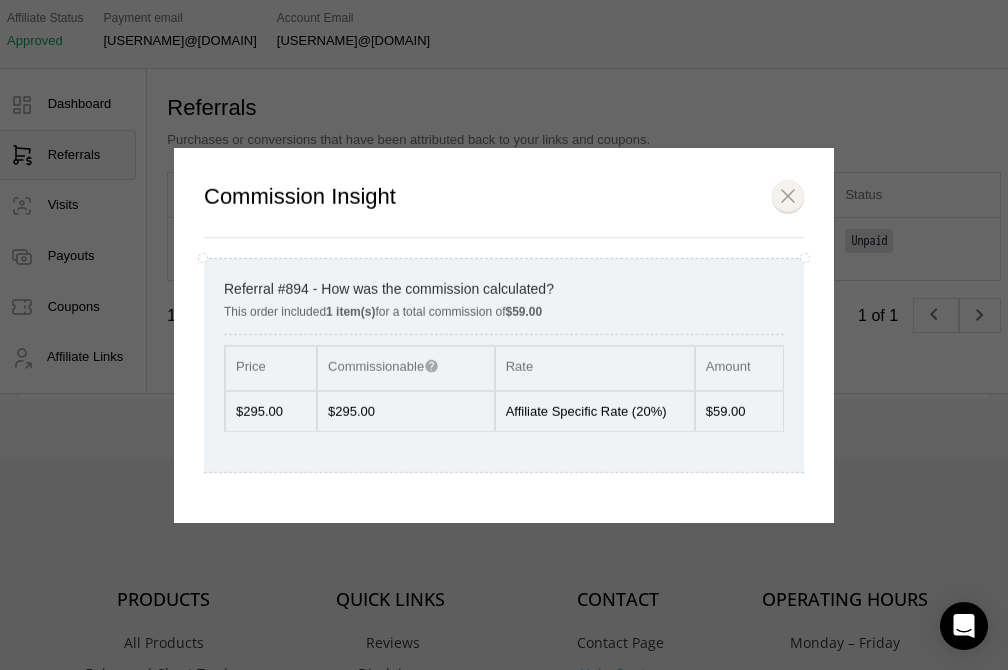 click at bounding box center (788, 197) 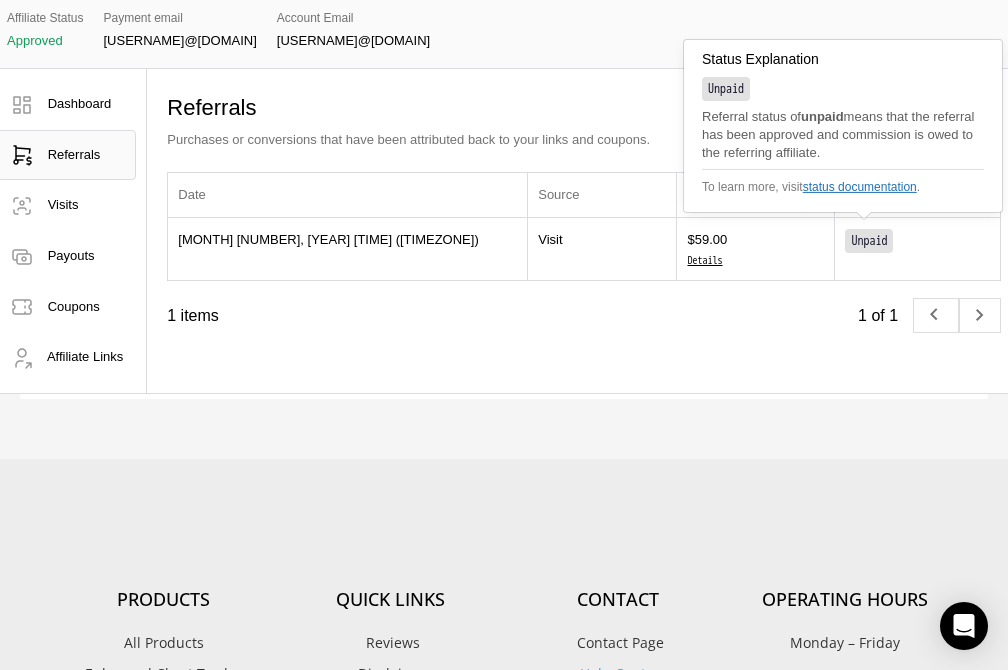 click on "status documentation" at bounding box center (860, 187) 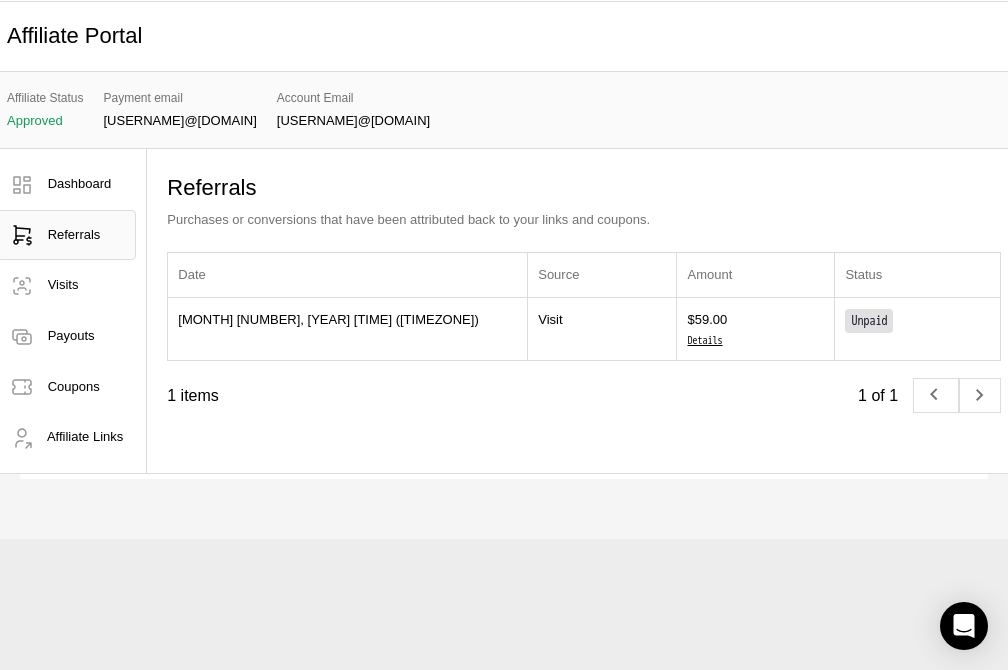 scroll, scrollTop: 160, scrollLeft: 0, axis: vertical 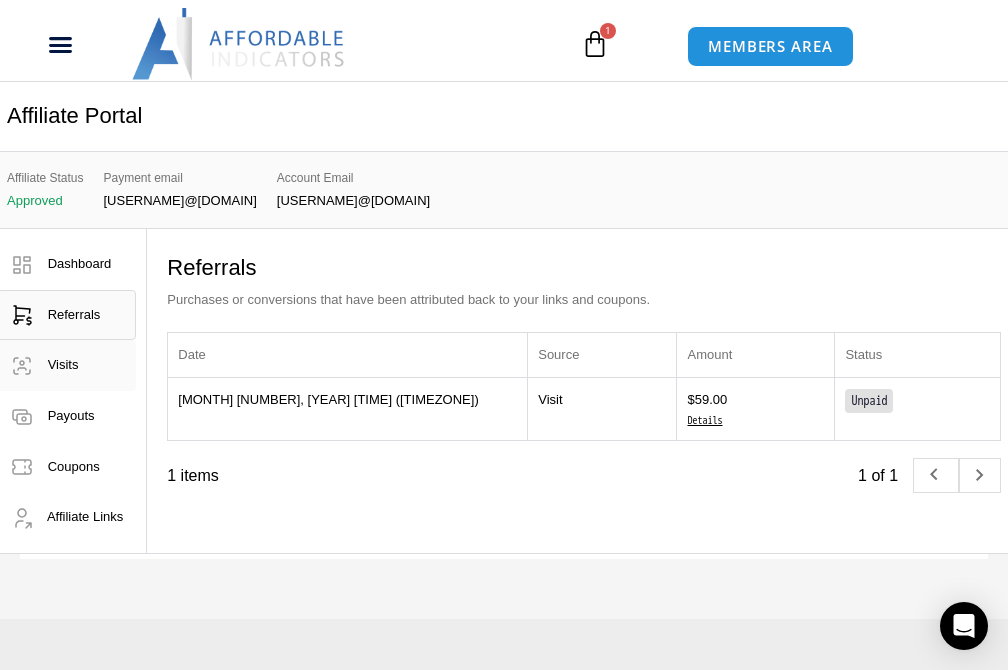 click on "Visits" at bounding box center (63, 364) 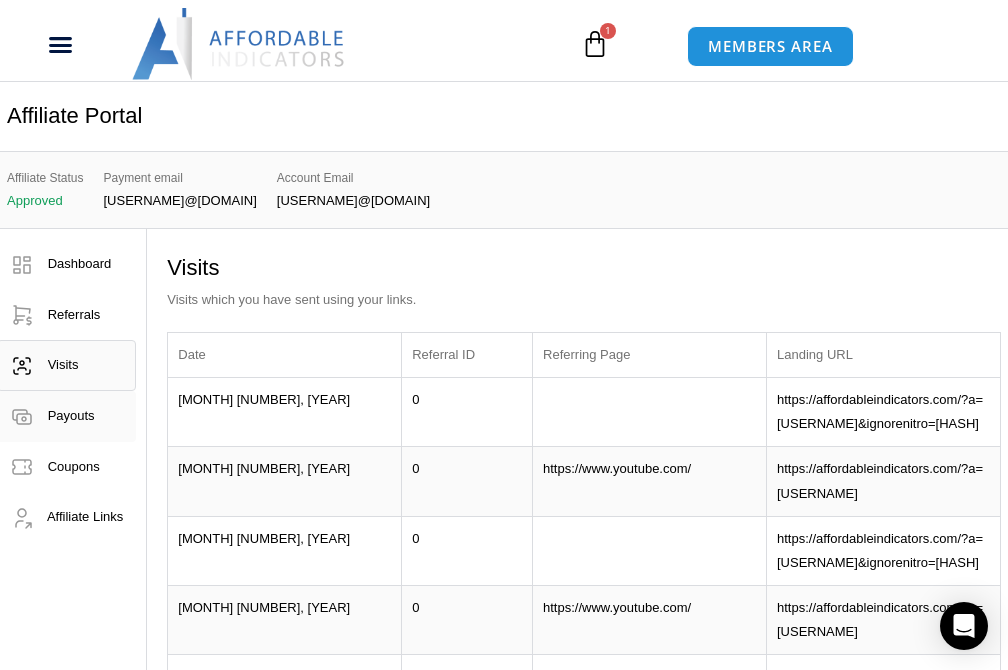 click on "Payouts" at bounding box center [71, 415] 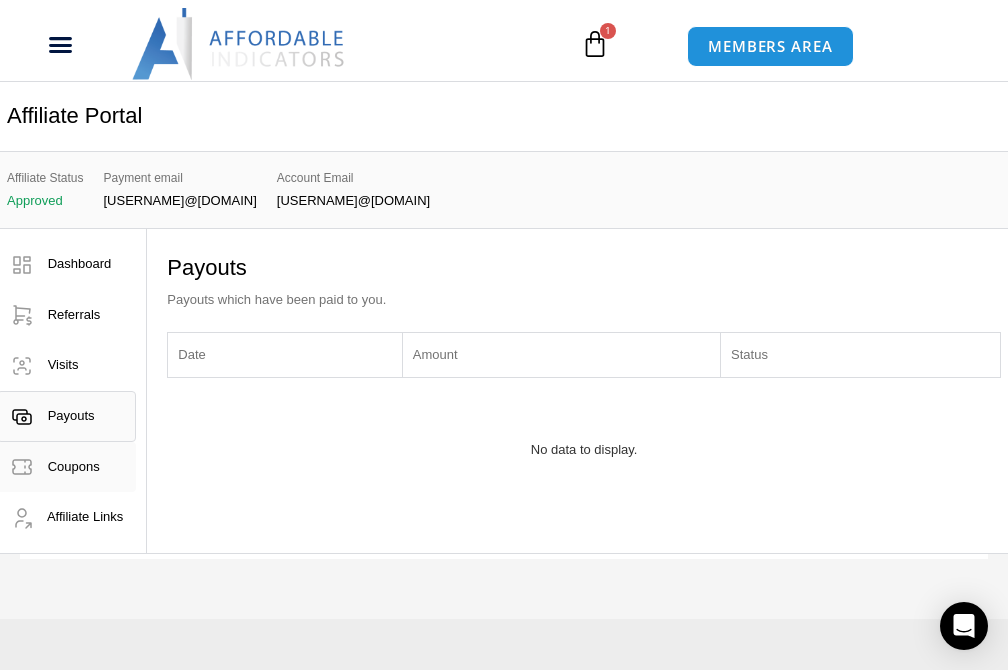 click on "Coupons" at bounding box center [74, 466] 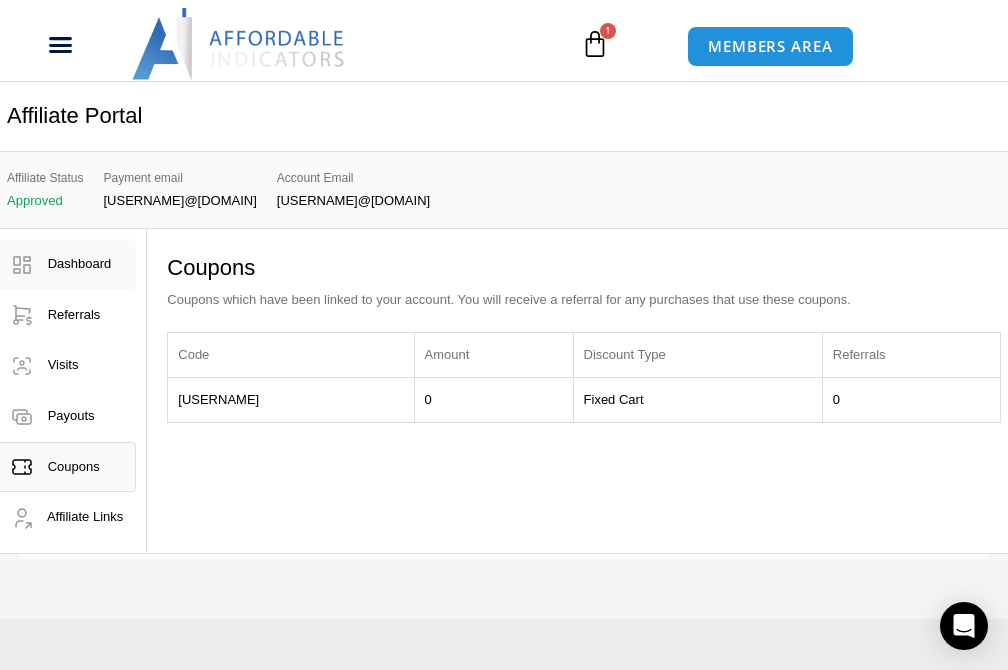 click on "Dashboard" at bounding box center (80, 263) 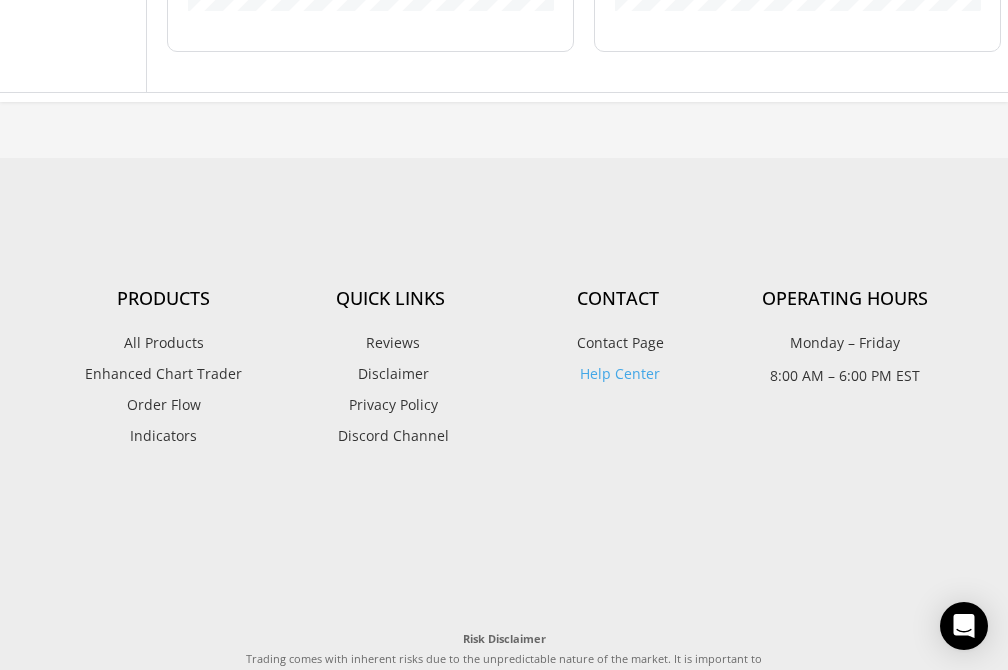 scroll, scrollTop: 880, scrollLeft: 0, axis: vertical 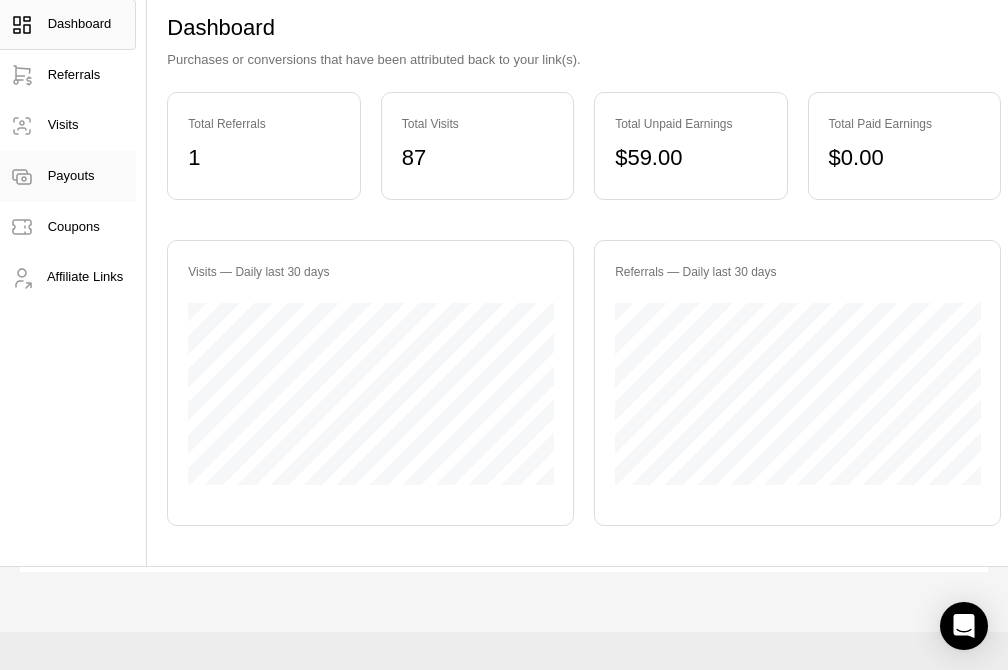 click on "Payouts" at bounding box center [71, 175] 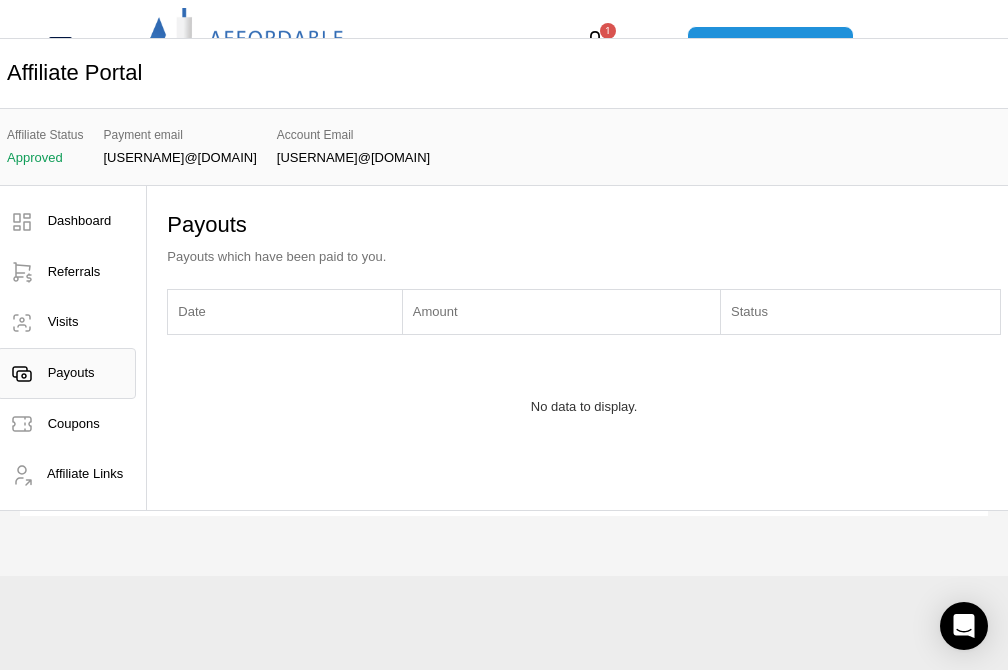 scroll, scrollTop: 240, scrollLeft: 0, axis: vertical 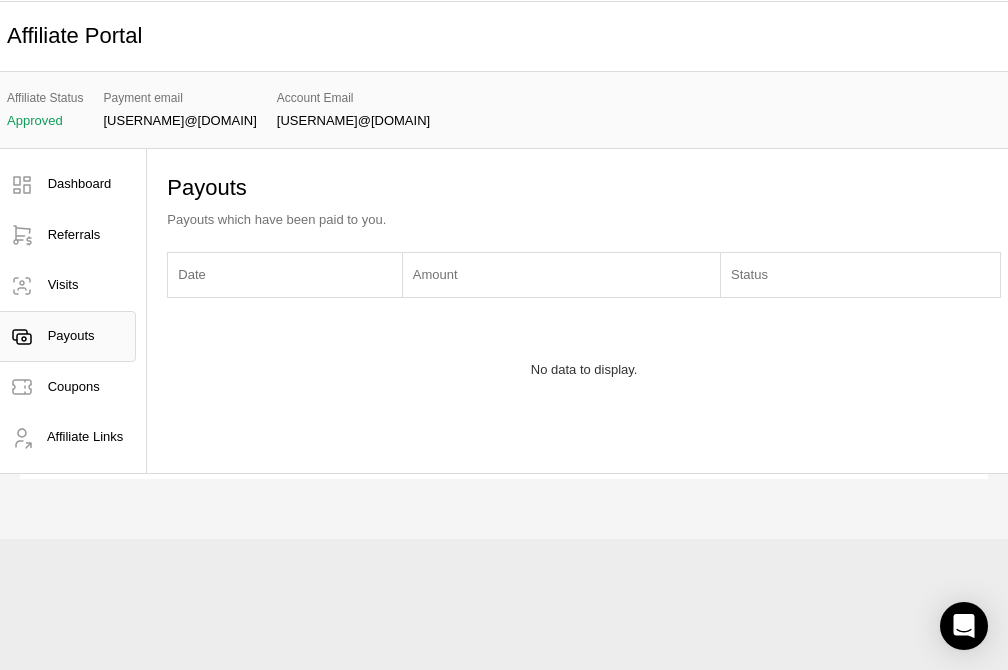 click on "Date" at bounding box center [285, 275] 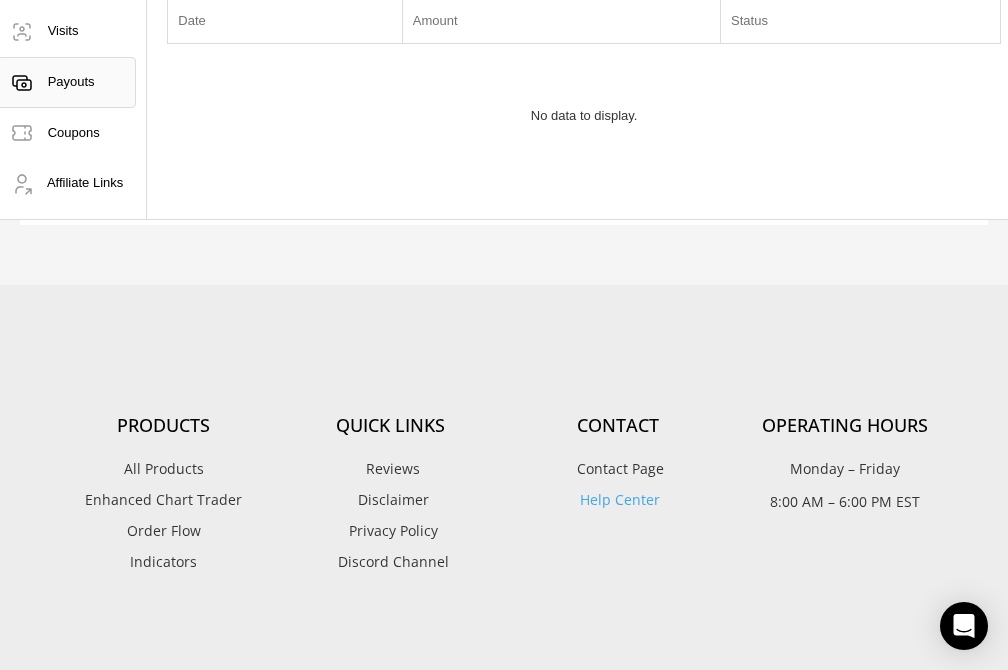 scroll, scrollTop: 240, scrollLeft: 0, axis: vertical 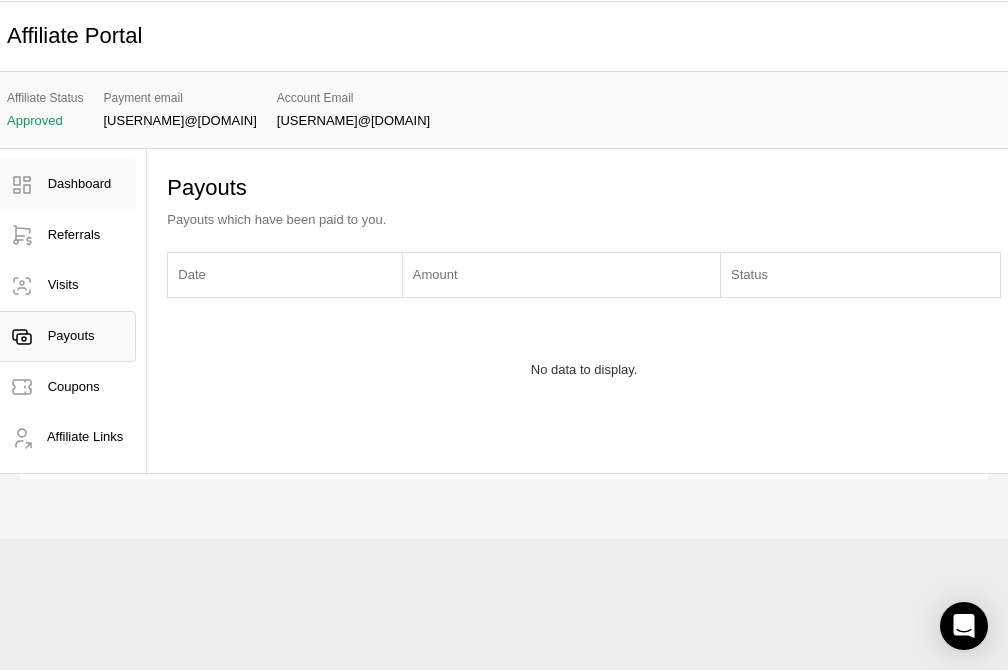 click on "Dashboard" at bounding box center (80, 183) 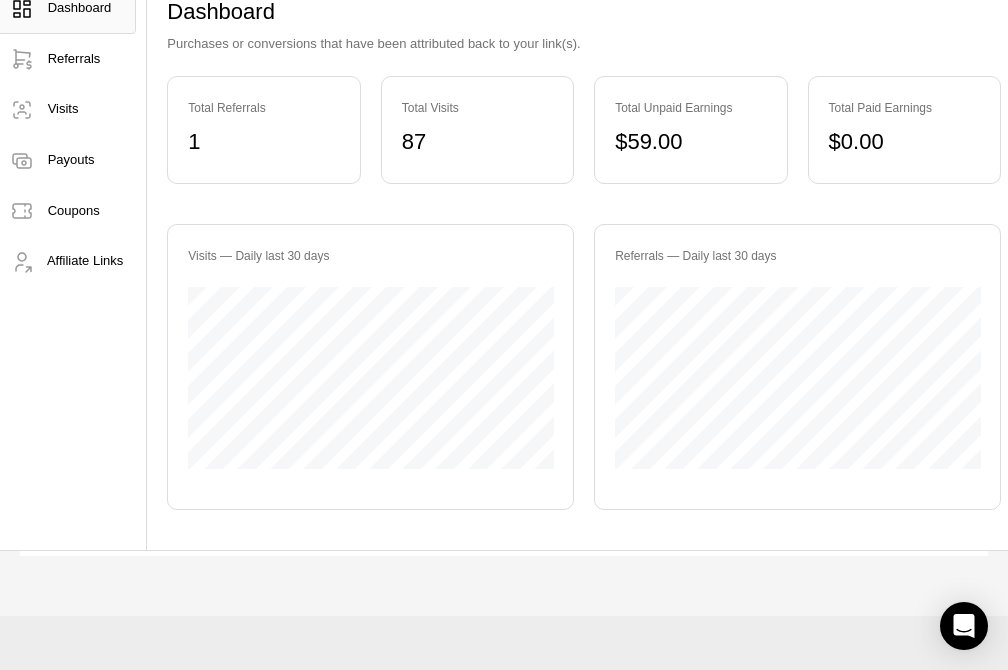 scroll, scrollTop: 400, scrollLeft: 0, axis: vertical 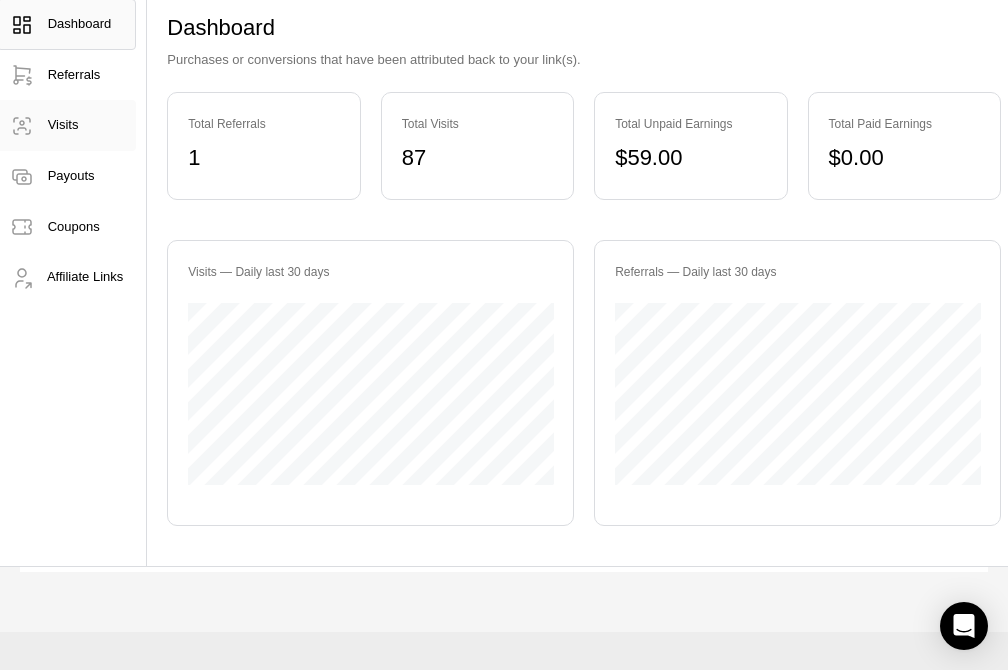 click on "Visits" at bounding box center [66, 125] 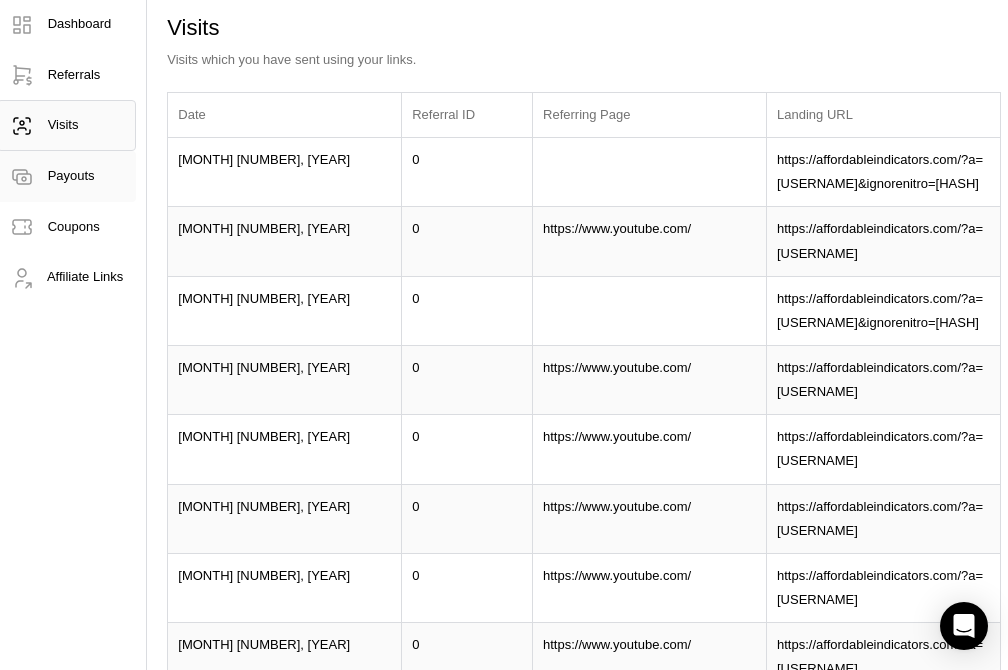 click on "Payouts" at bounding box center (71, 175) 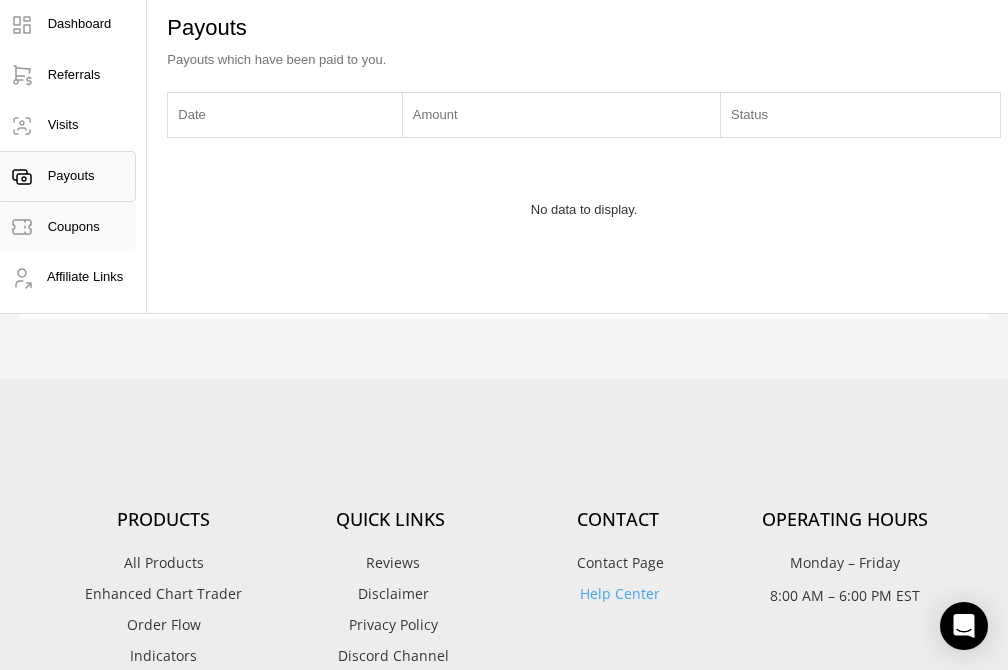 click on "Coupons" at bounding box center [74, 226] 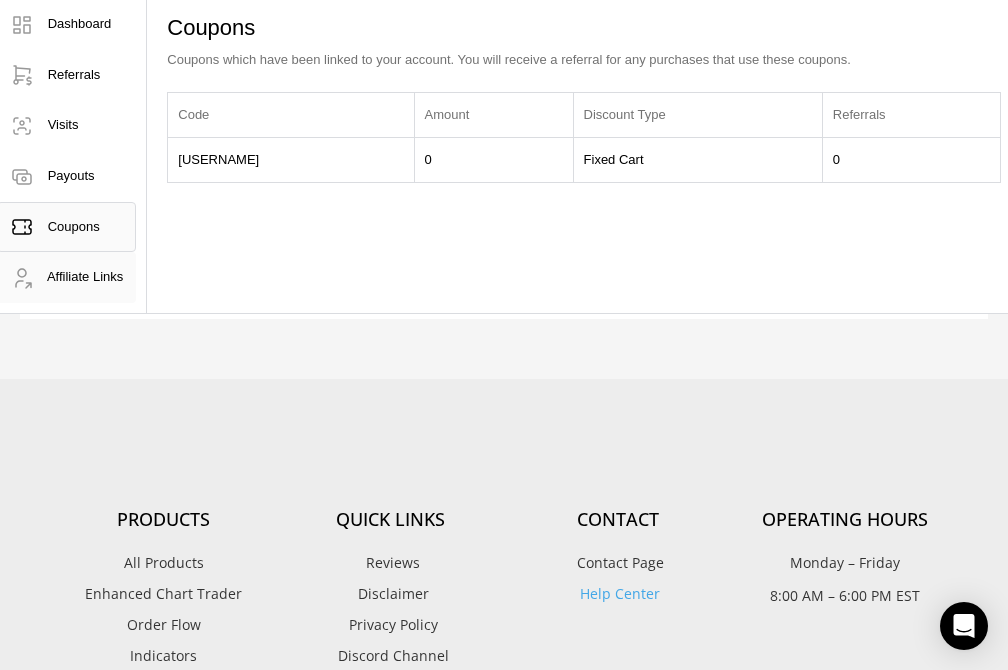 click on "Affiliate Links" at bounding box center (85, 276) 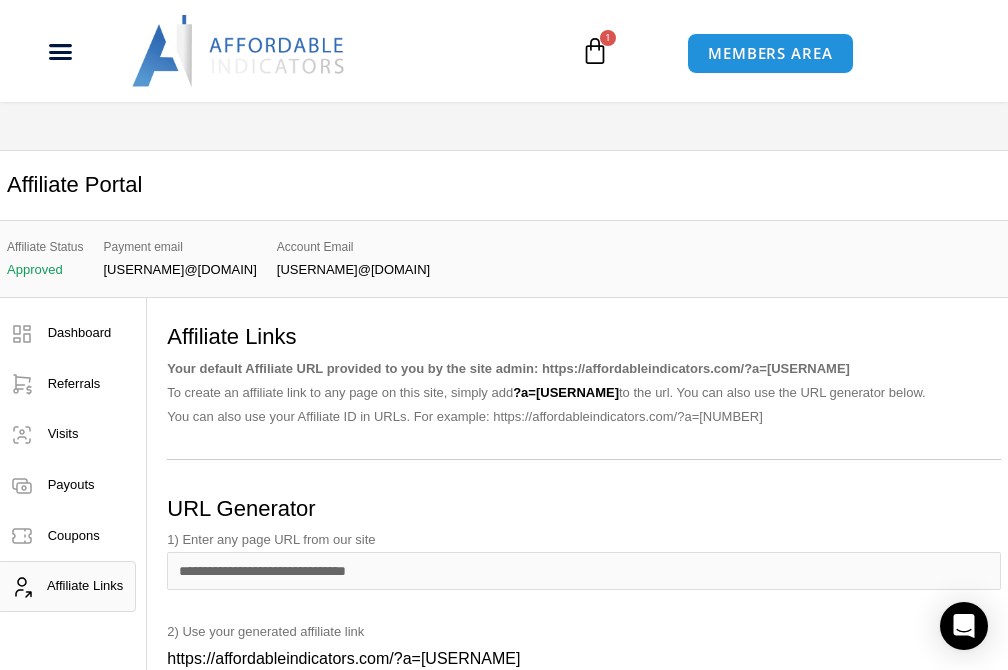 scroll, scrollTop: 0, scrollLeft: 0, axis: both 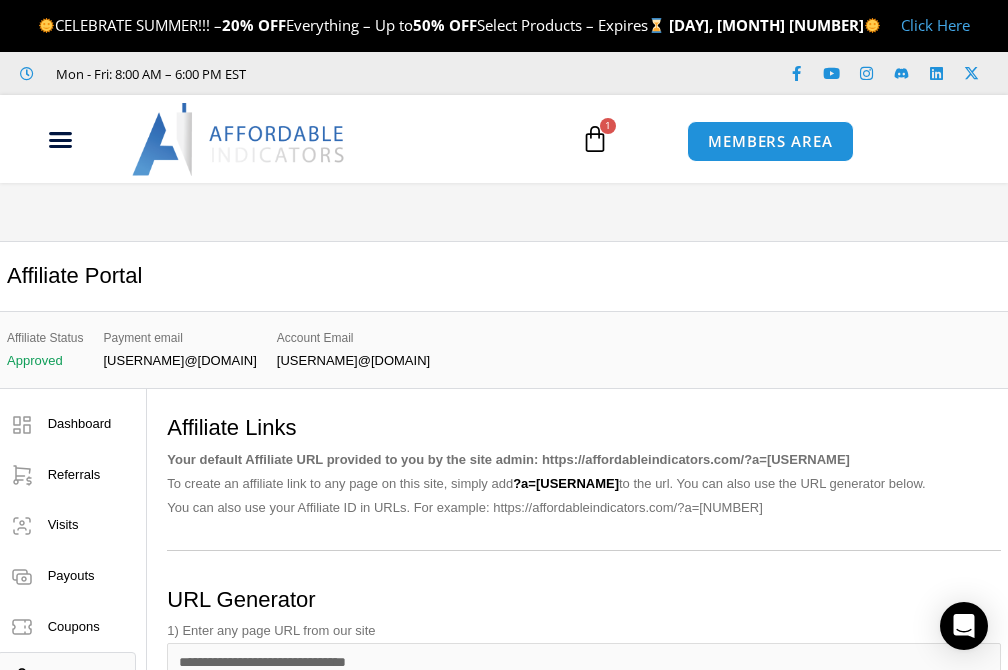 click at bounding box center [595, 139] 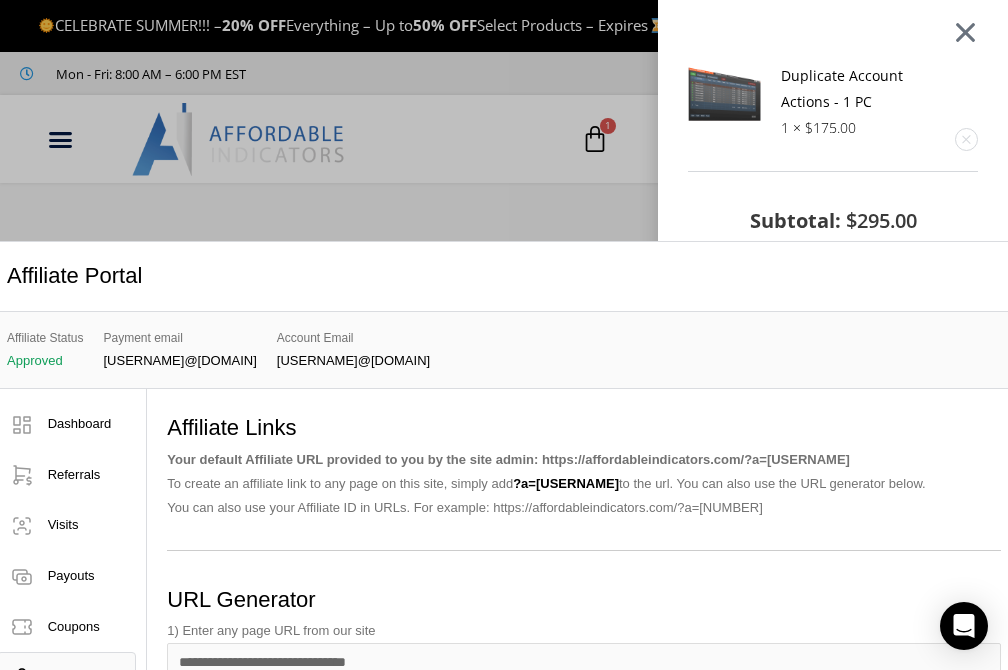 click at bounding box center (965, 31) 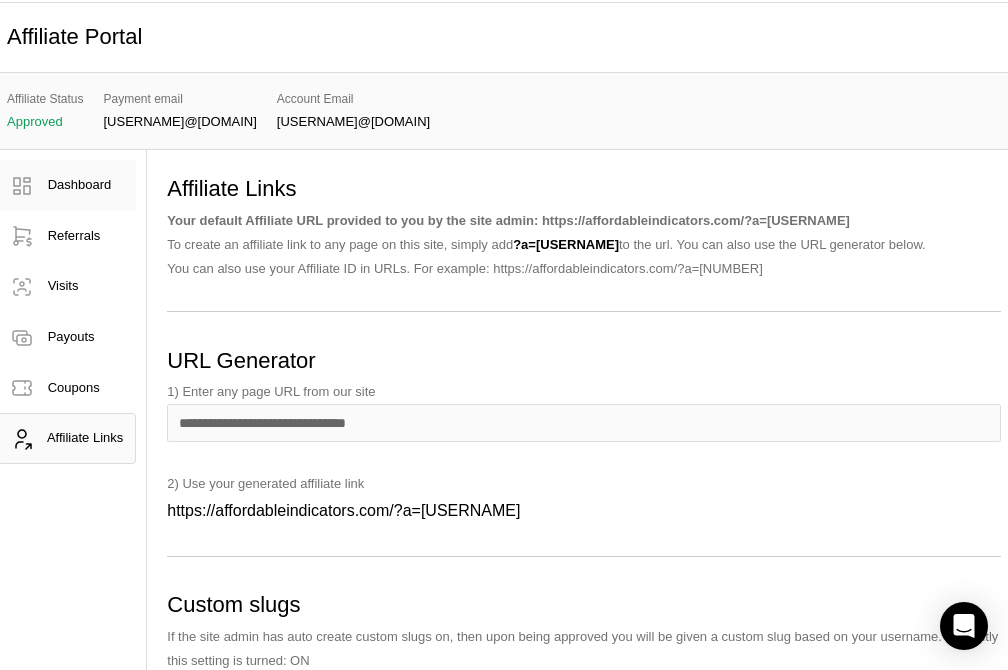 scroll, scrollTop: 240, scrollLeft: 0, axis: vertical 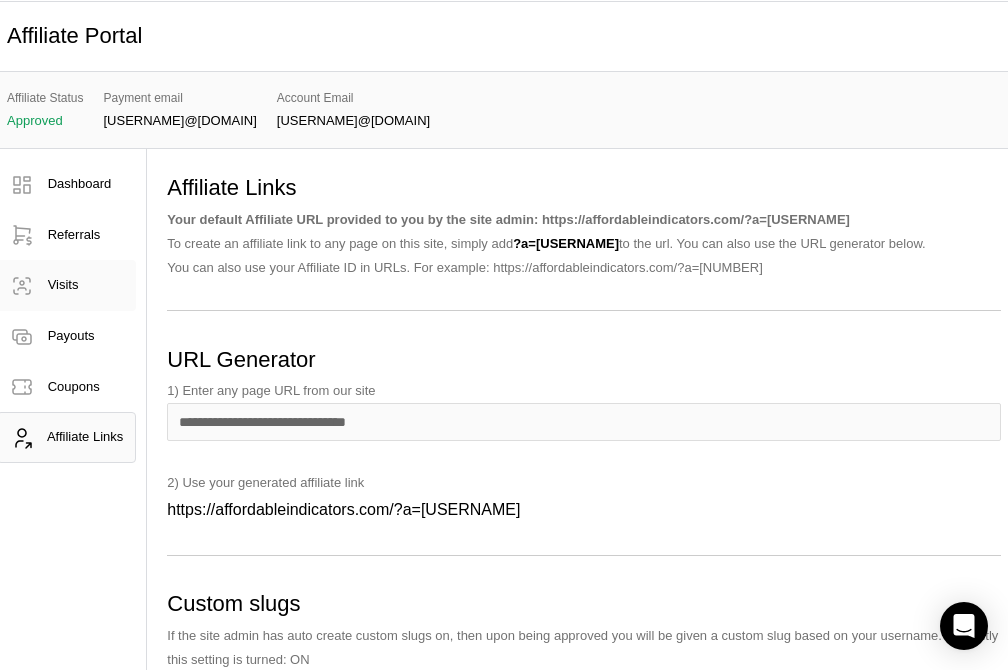 click on "Visits" at bounding box center [63, 284] 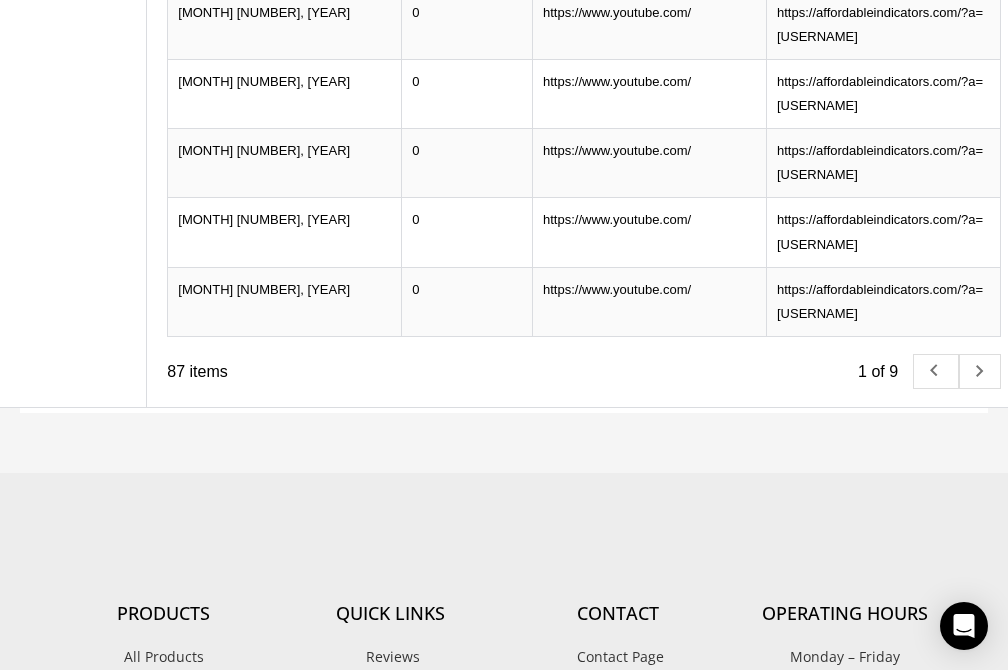 scroll, scrollTop: 960, scrollLeft: 0, axis: vertical 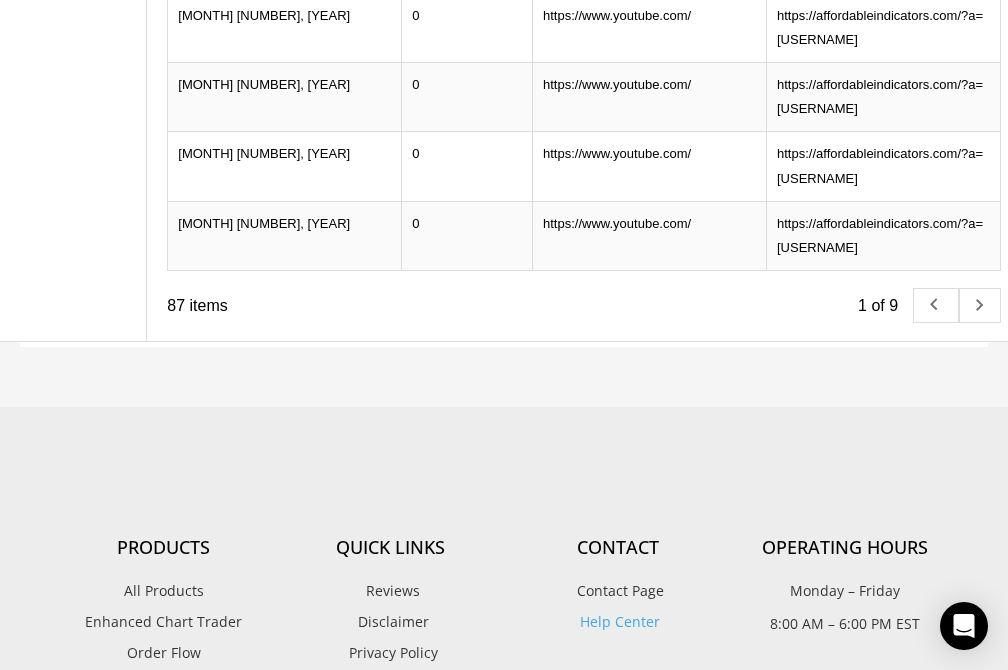 click 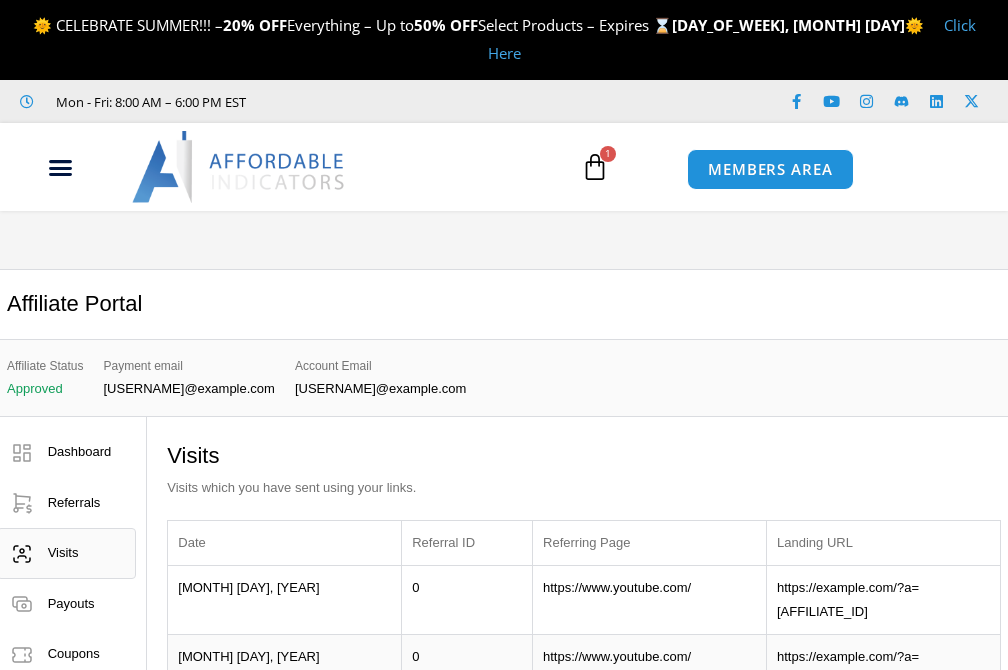 scroll, scrollTop: 14, scrollLeft: 0, axis: vertical 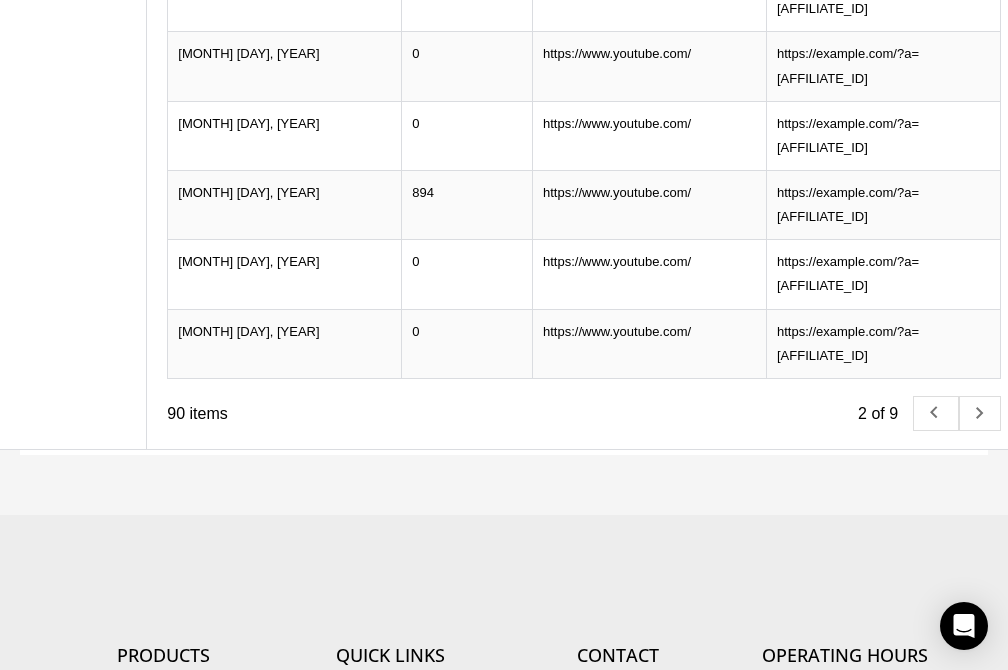 click 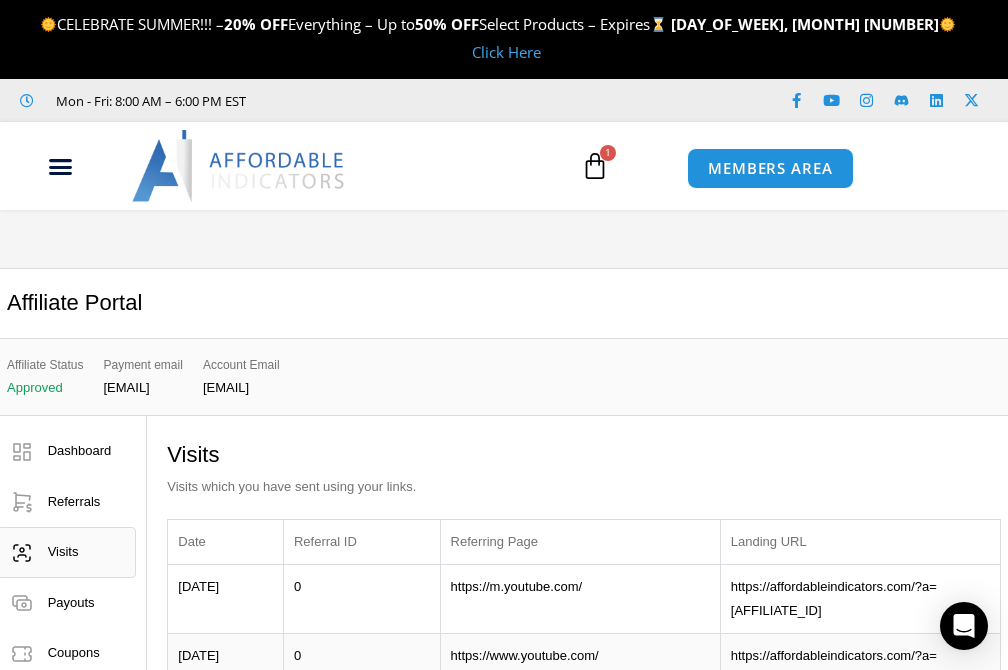 scroll, scrollTop: 241, scrollLeft: 0, axis: vertical 